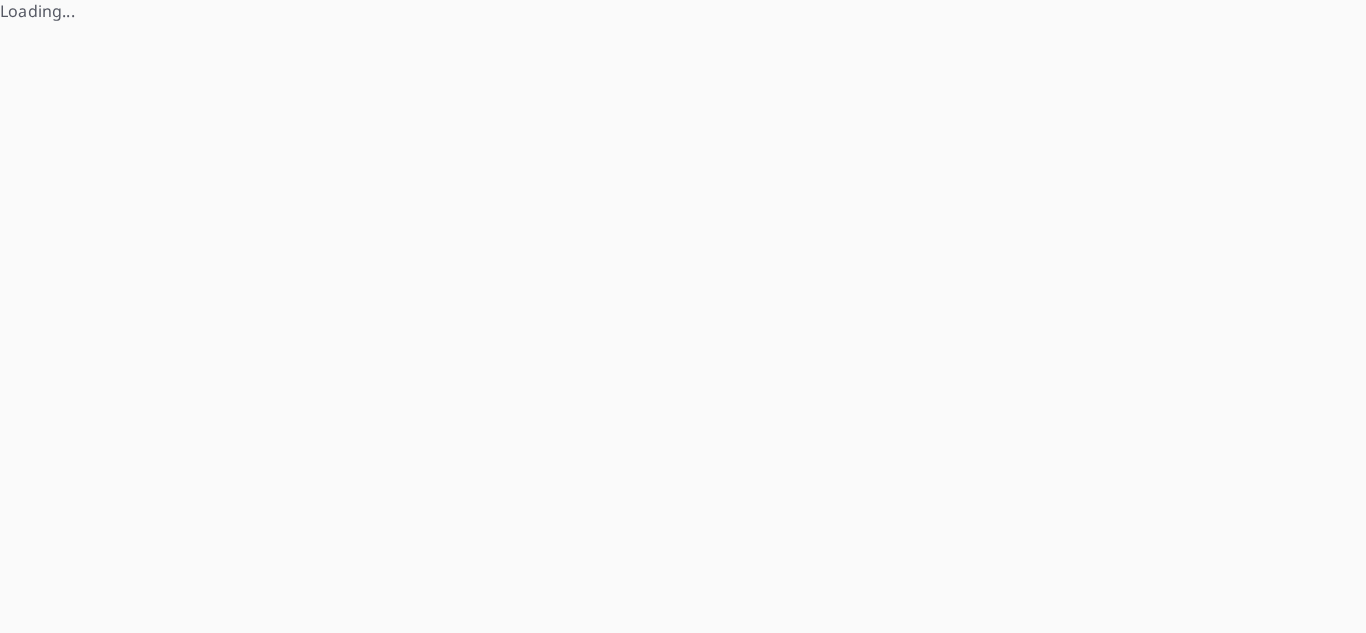scroll, scrollTop: 0, scrollLeft: 0, axis: both 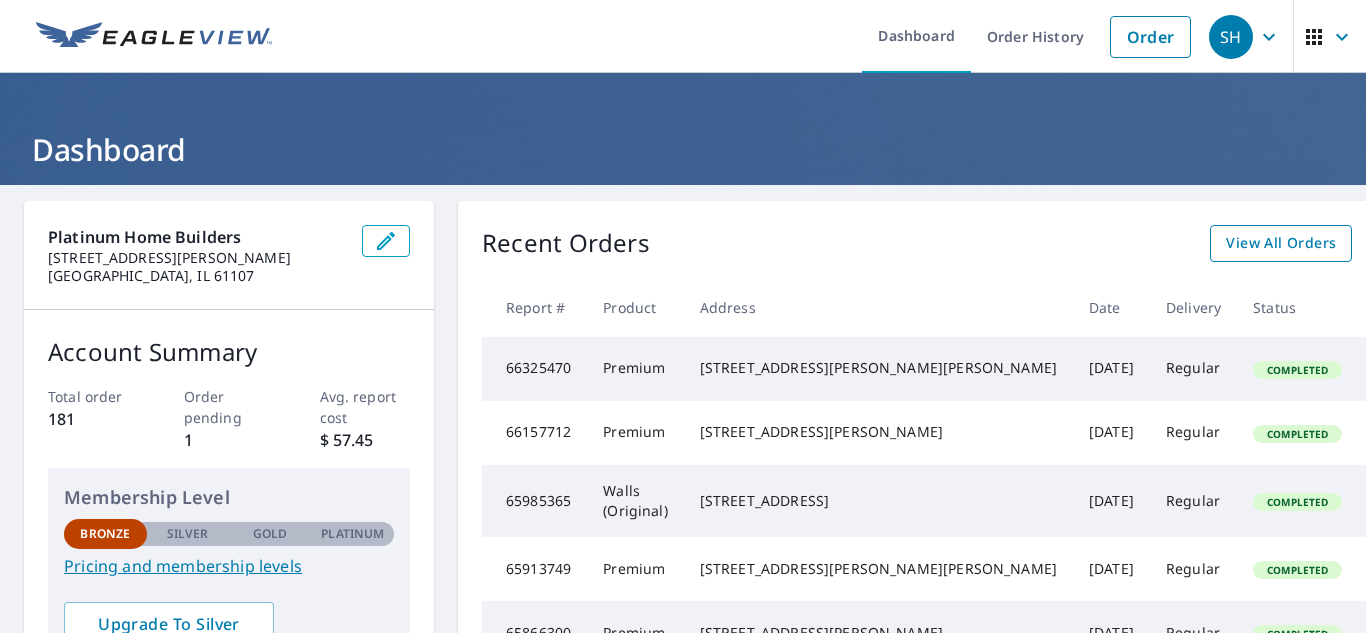click on "View All Orders" at bounding box center [1281, 243] 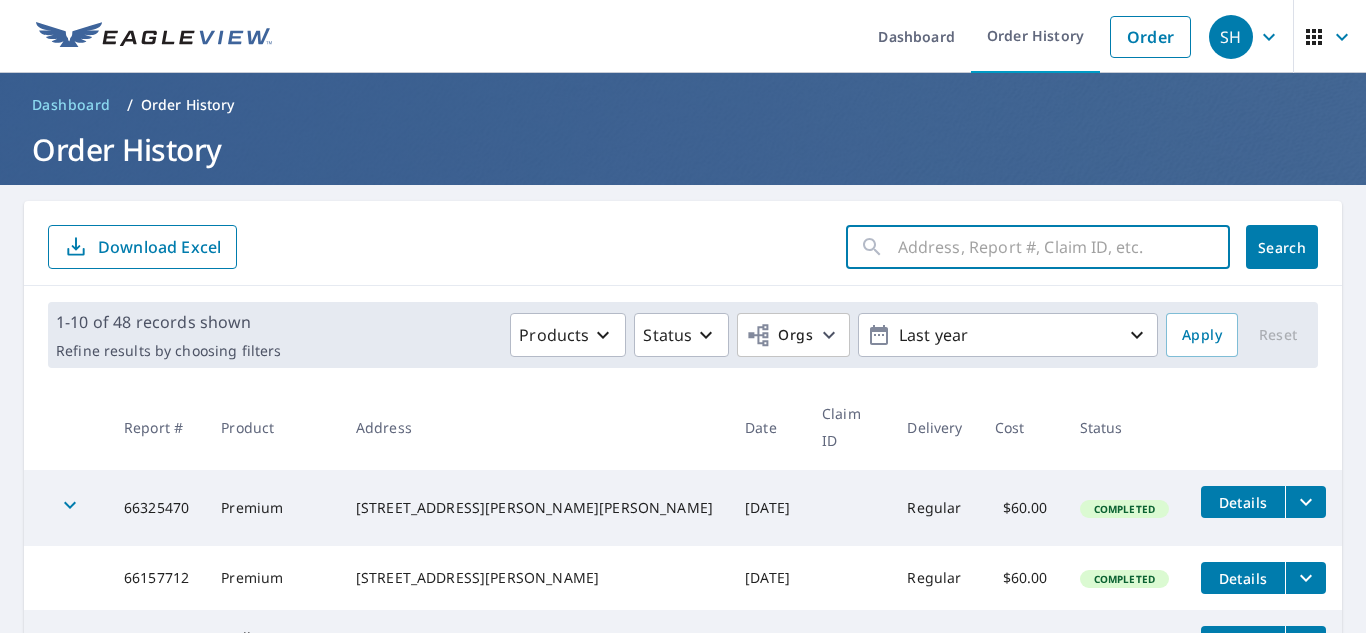 click at bounding box center [1064, 247] 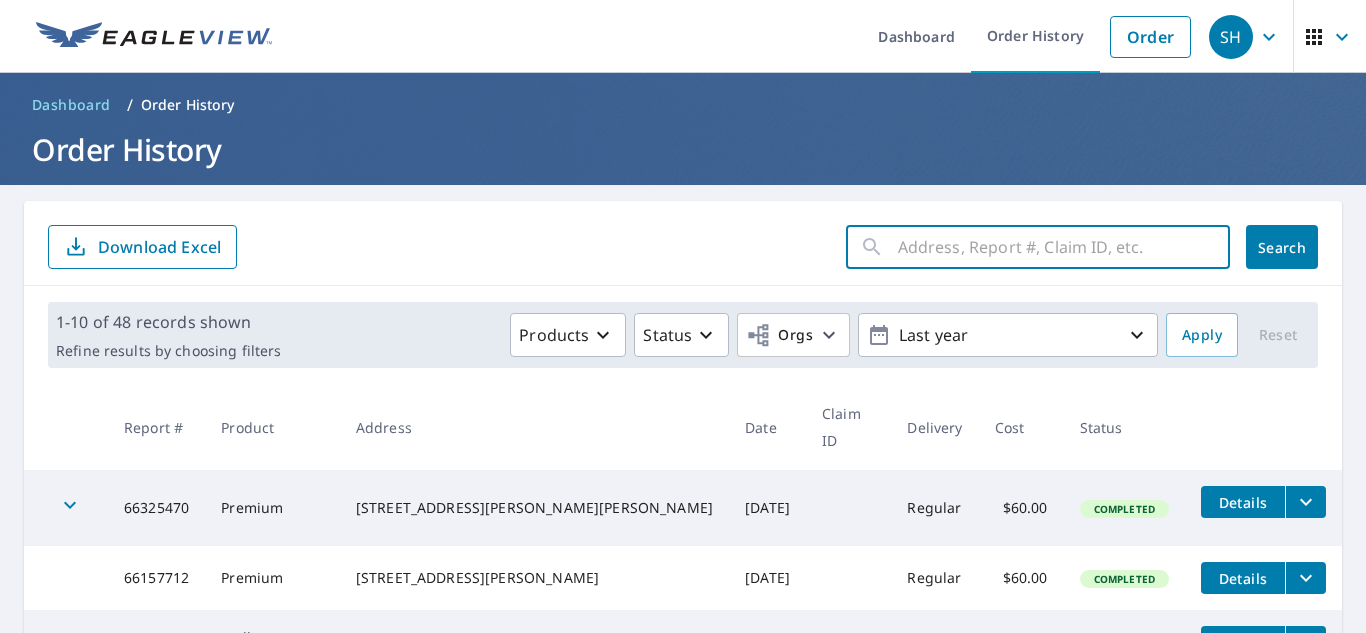 click at bounding box center (1064, 247) 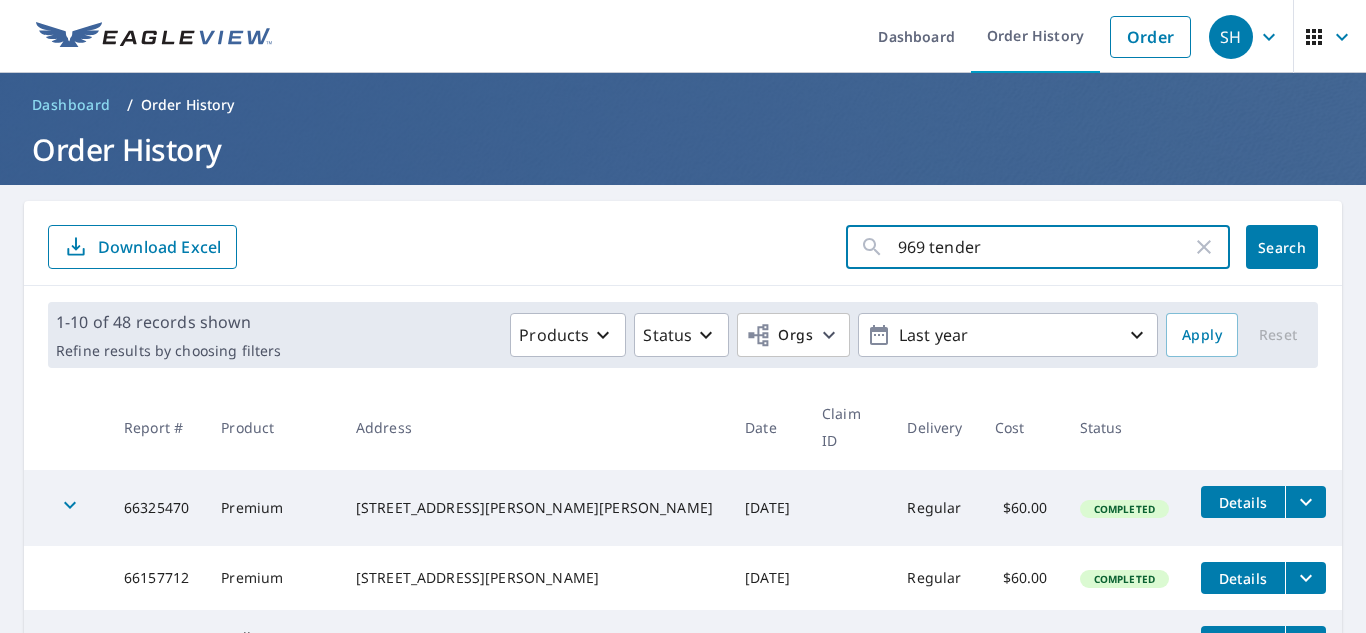 type on "969 tenderf" 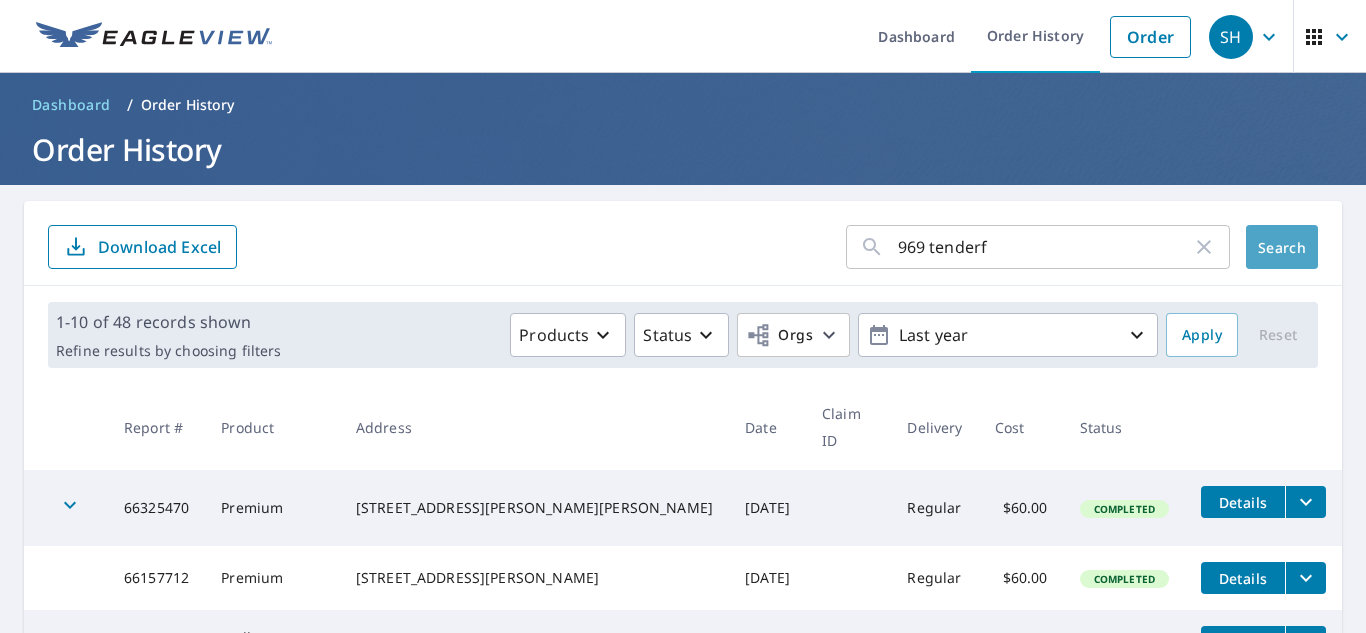 click on "Search" at bounding box center (1282, 247) 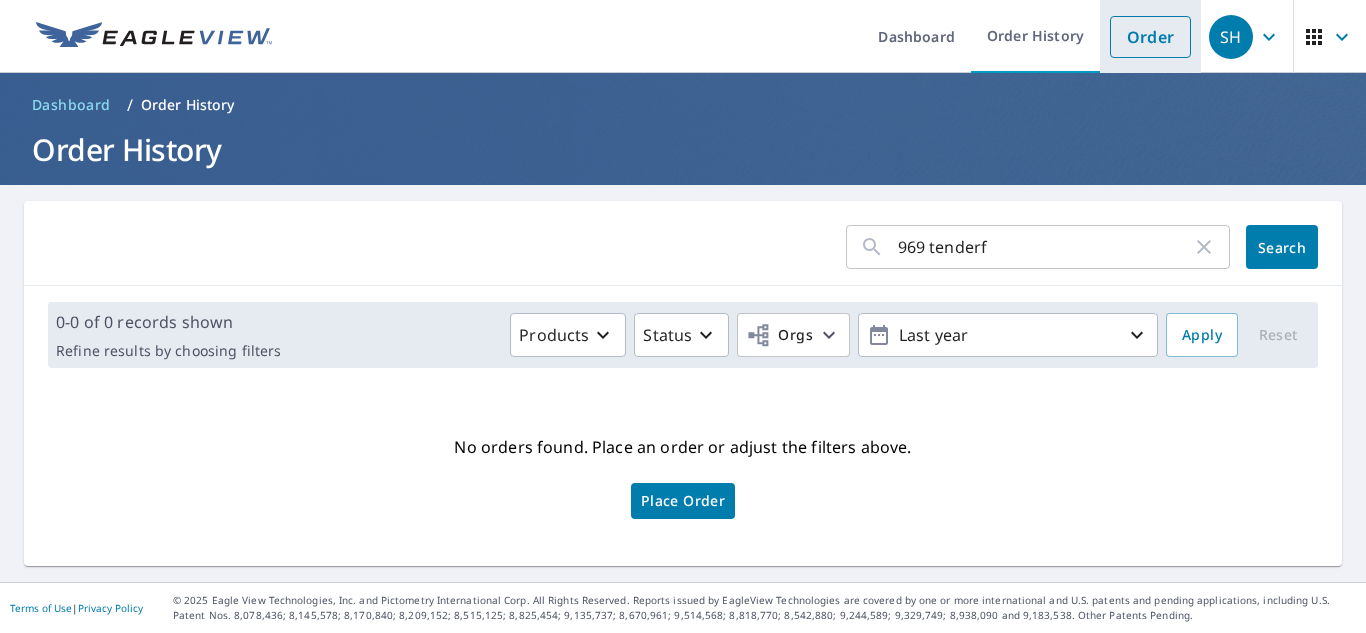 click on "Order" at bounding box center [1150, 37] 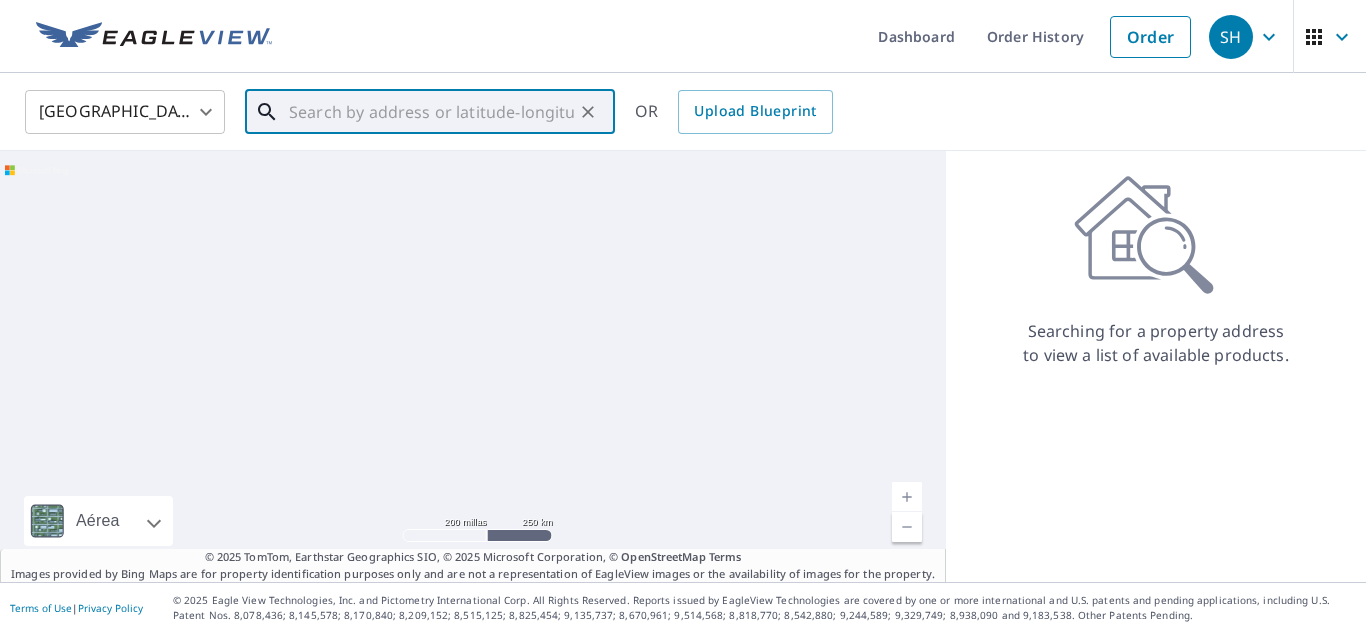click at bounding box center (431, 112) 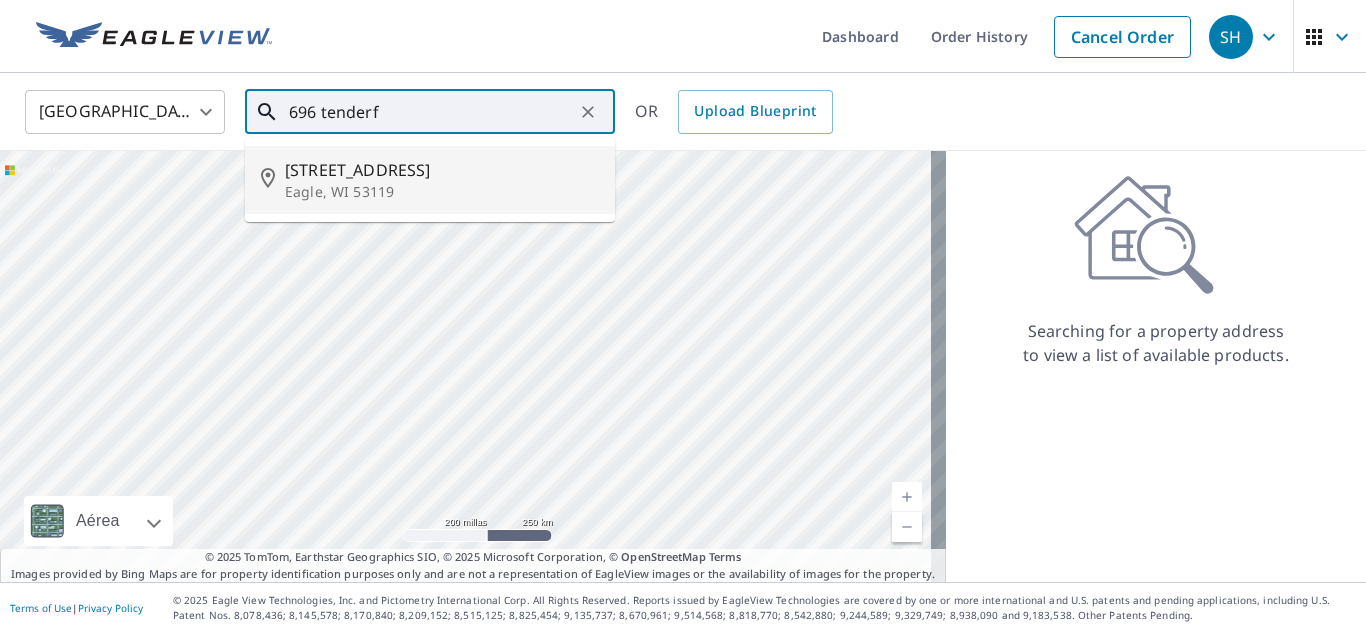 click on "696 Tenderfoot Trl" at bounding box center [442, 170] 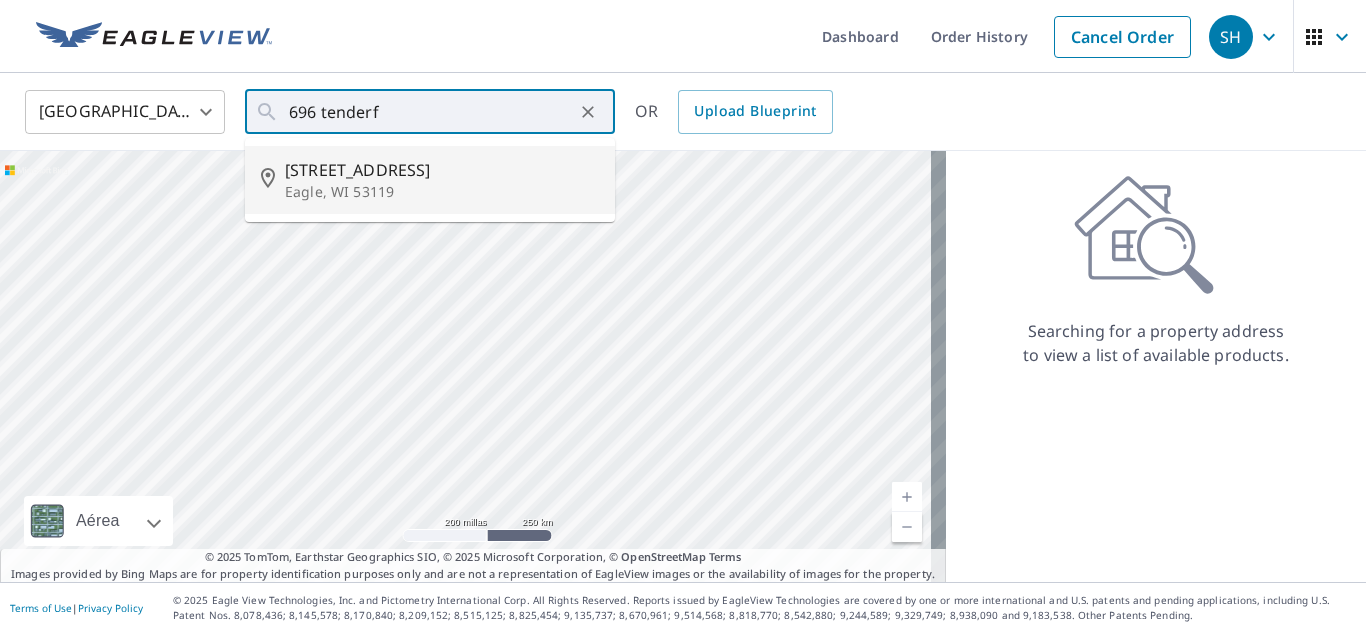 type on "696 Tenderfoot Trl Eagle, WI 53119" 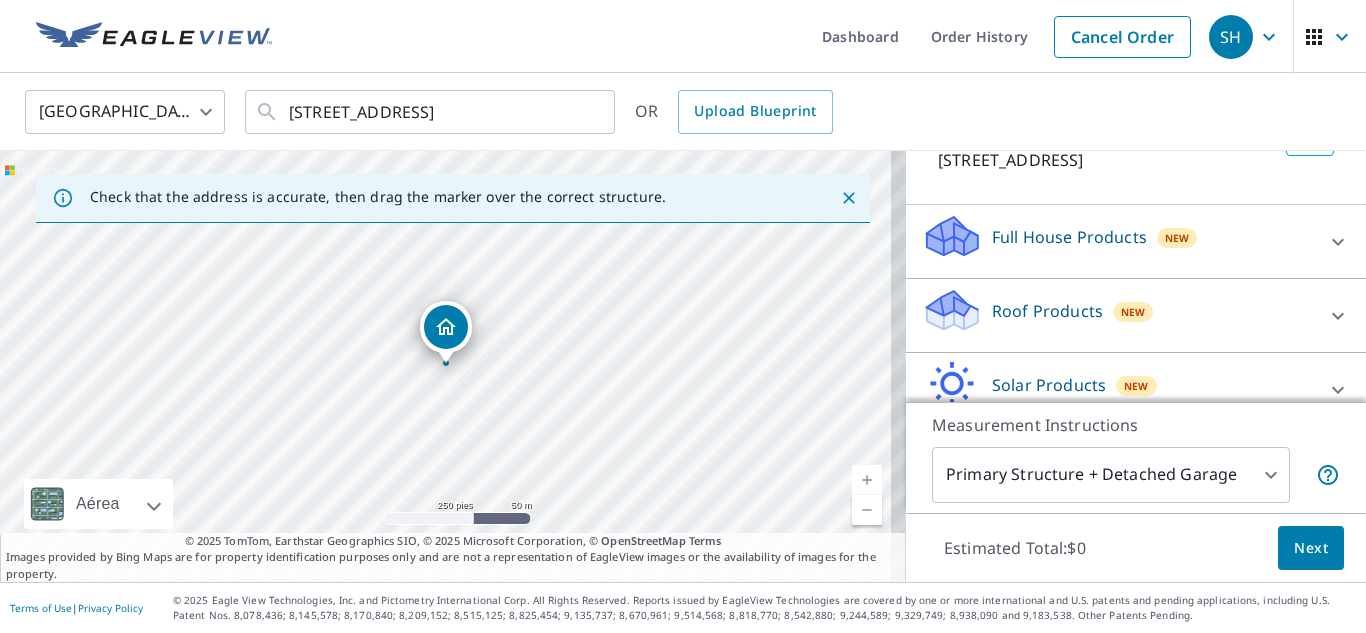scroll, scrollTop: 200, scrollLeft: 0, axis: vertical 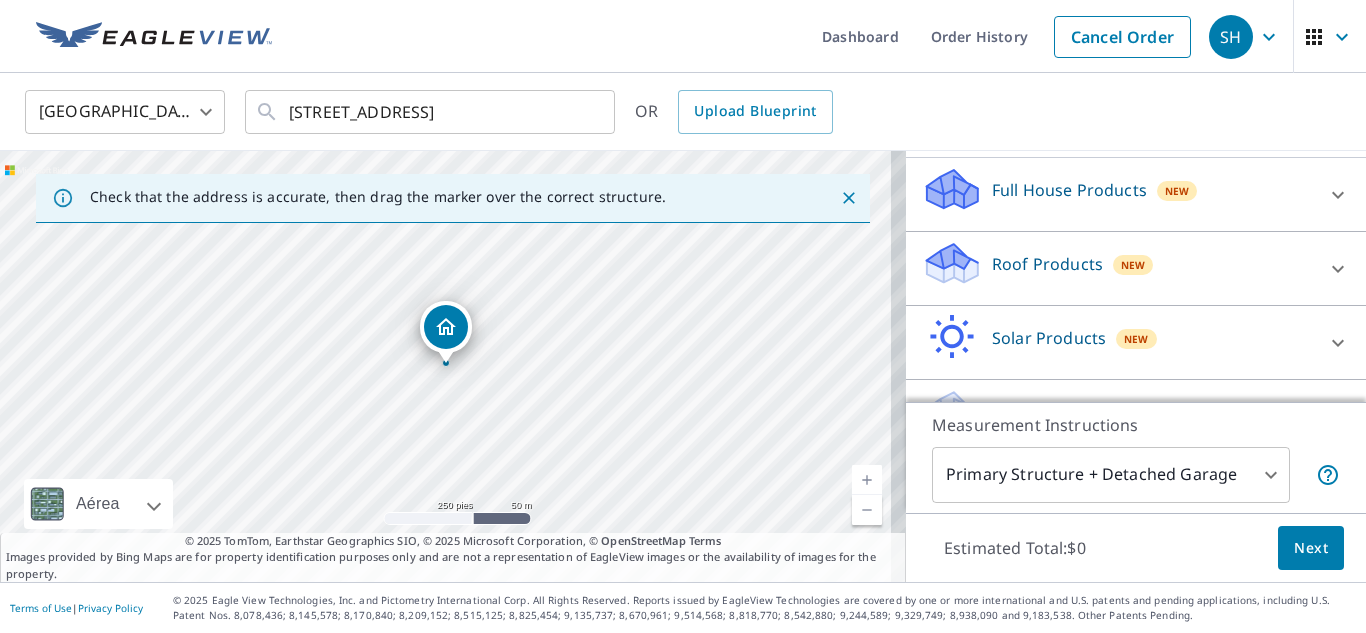 click on "New" at bounding box center (1177, 191) 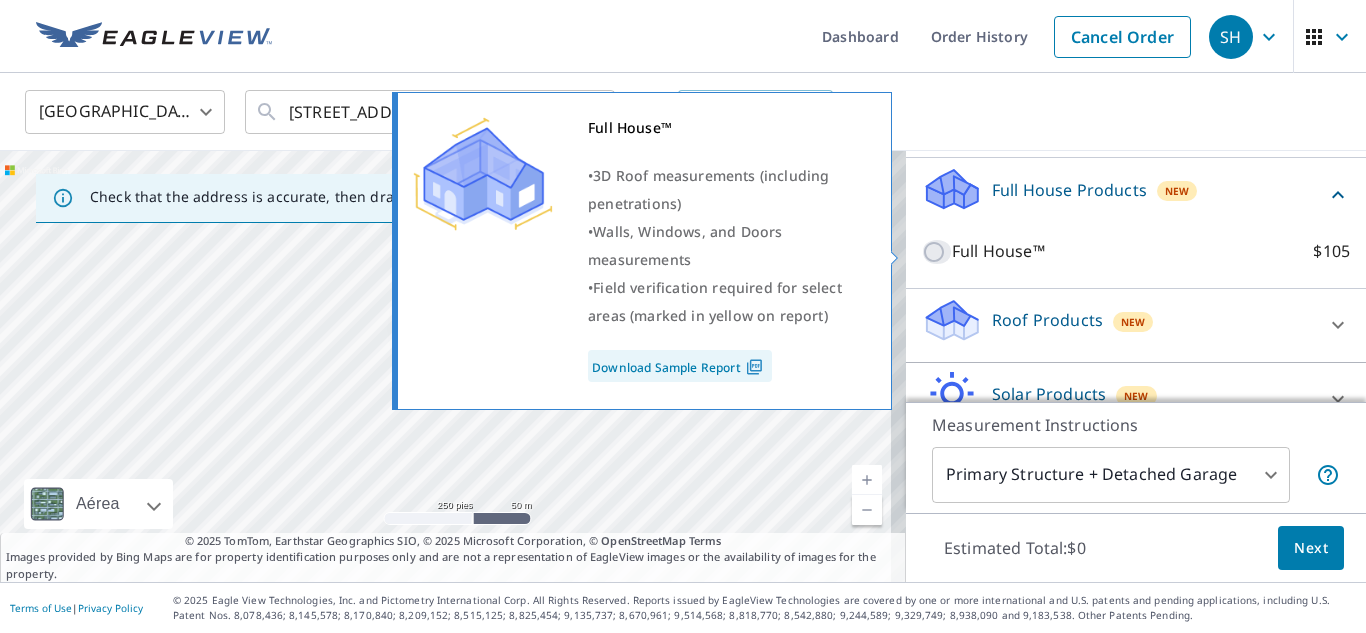 click on "Full House™ $105" at bounding box center (937, 252) 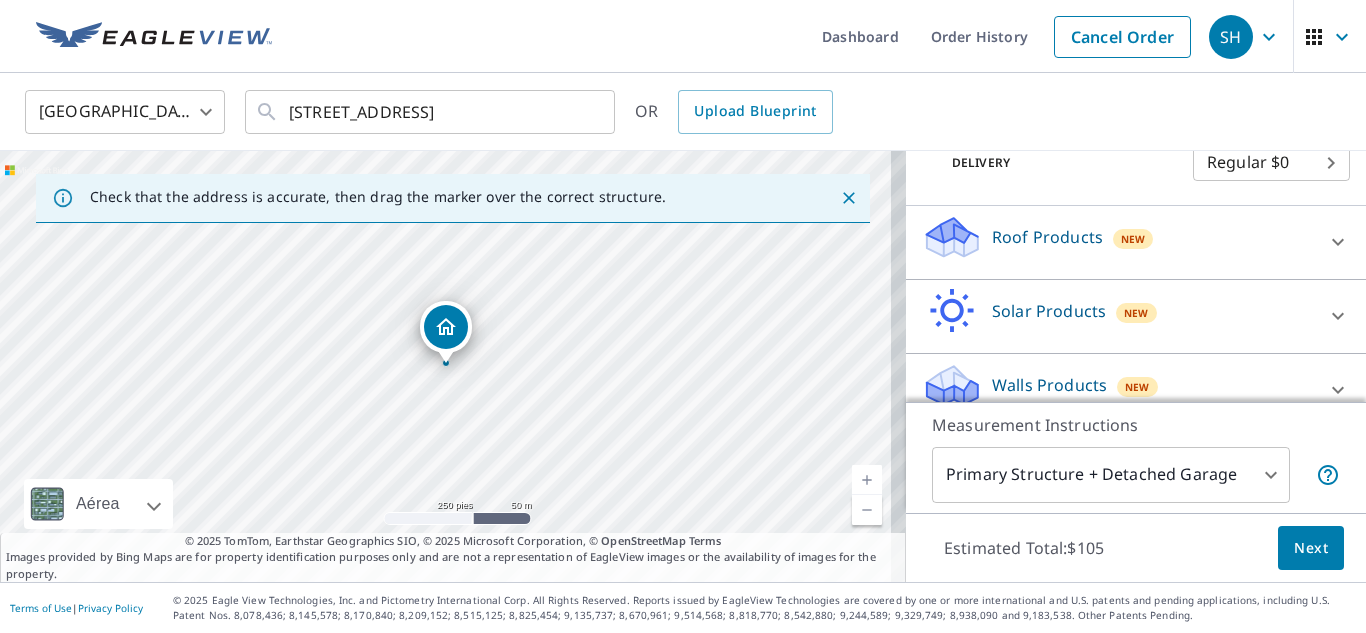 scroll, scrollTop: 374, scrollLeft: 0, axis: vertical 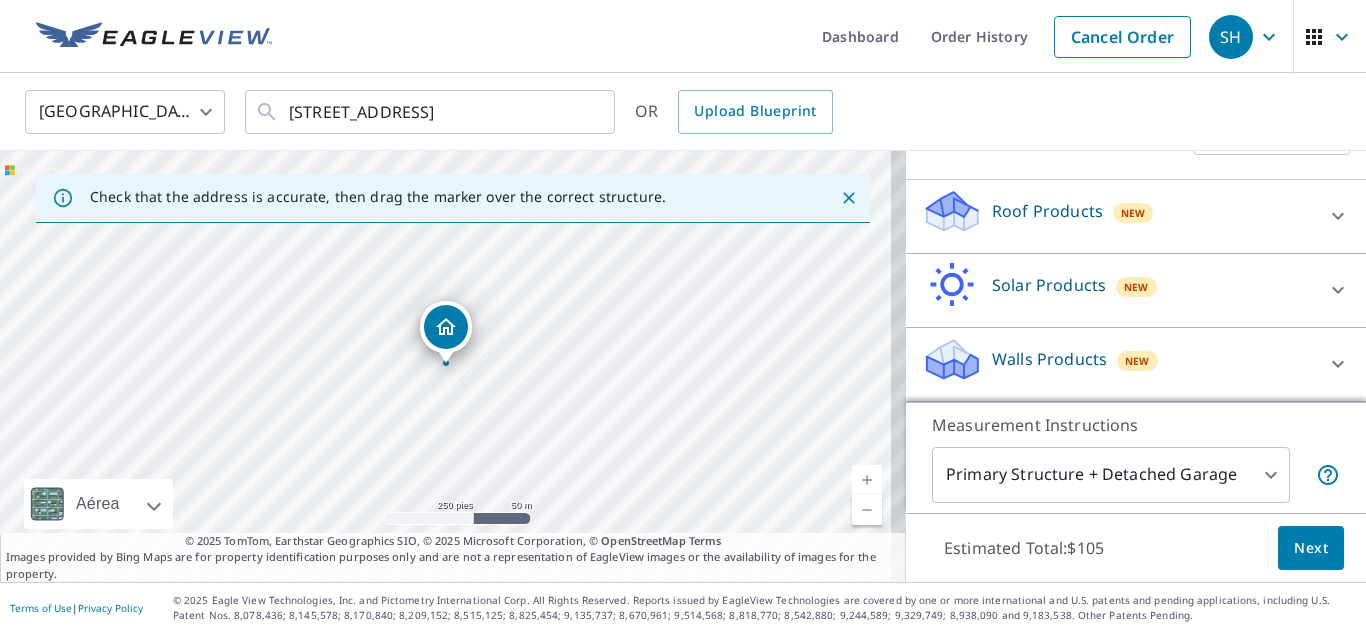 click at bounding box center [1338, 364] 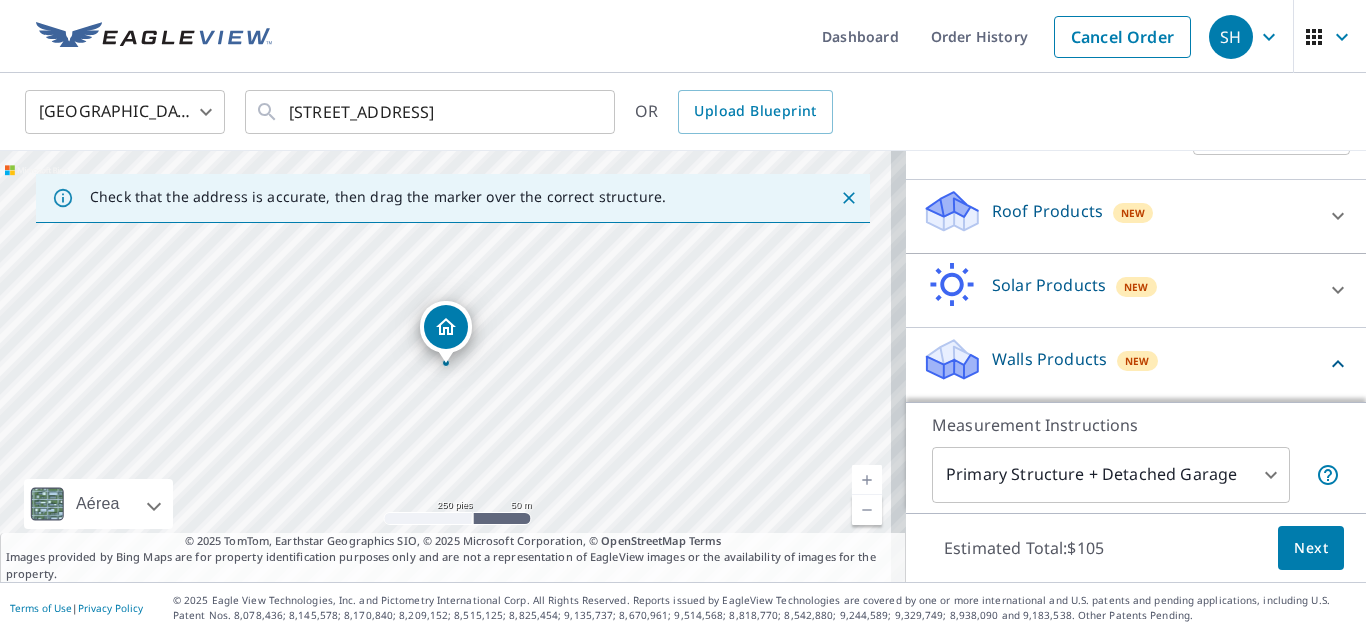 click 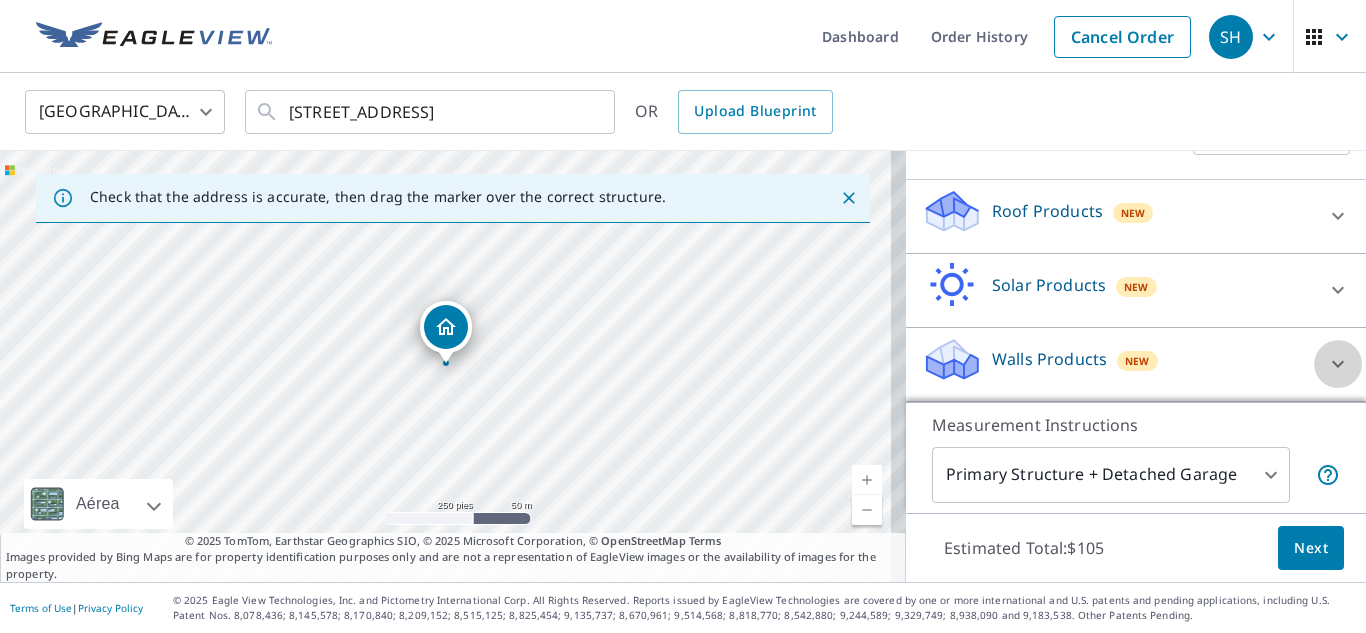 click 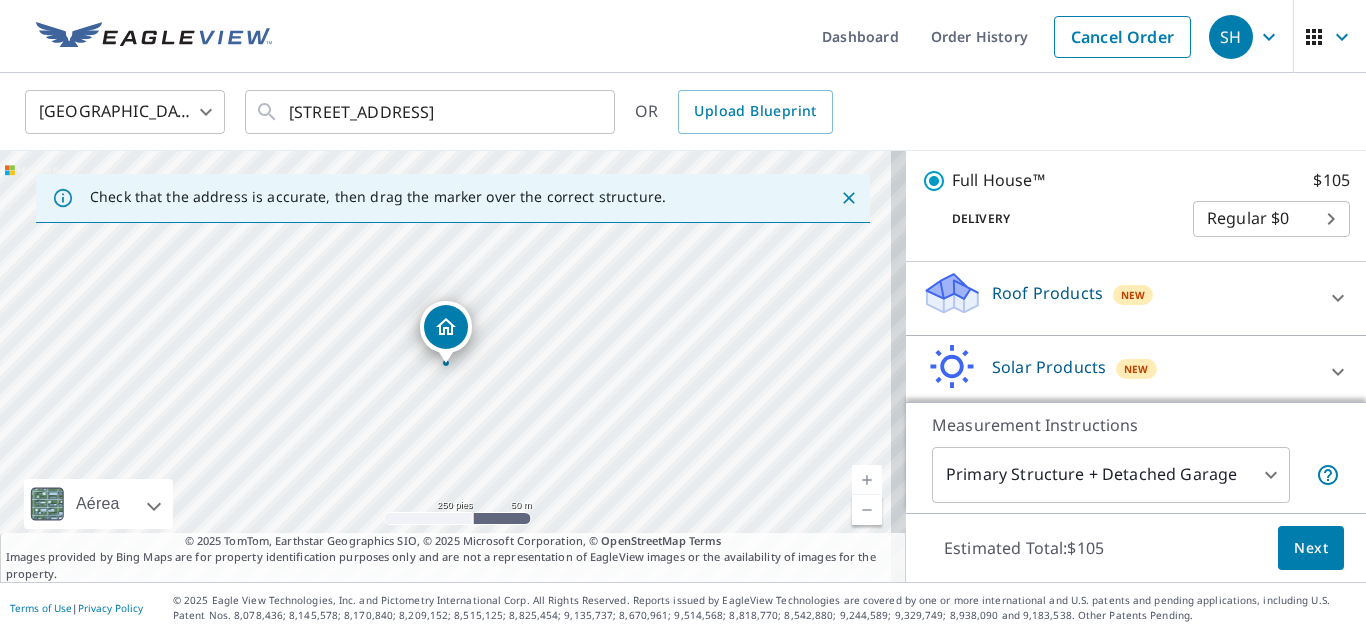 scroll, scrollTop: 287, scrollLeft: 0, axis: vertical 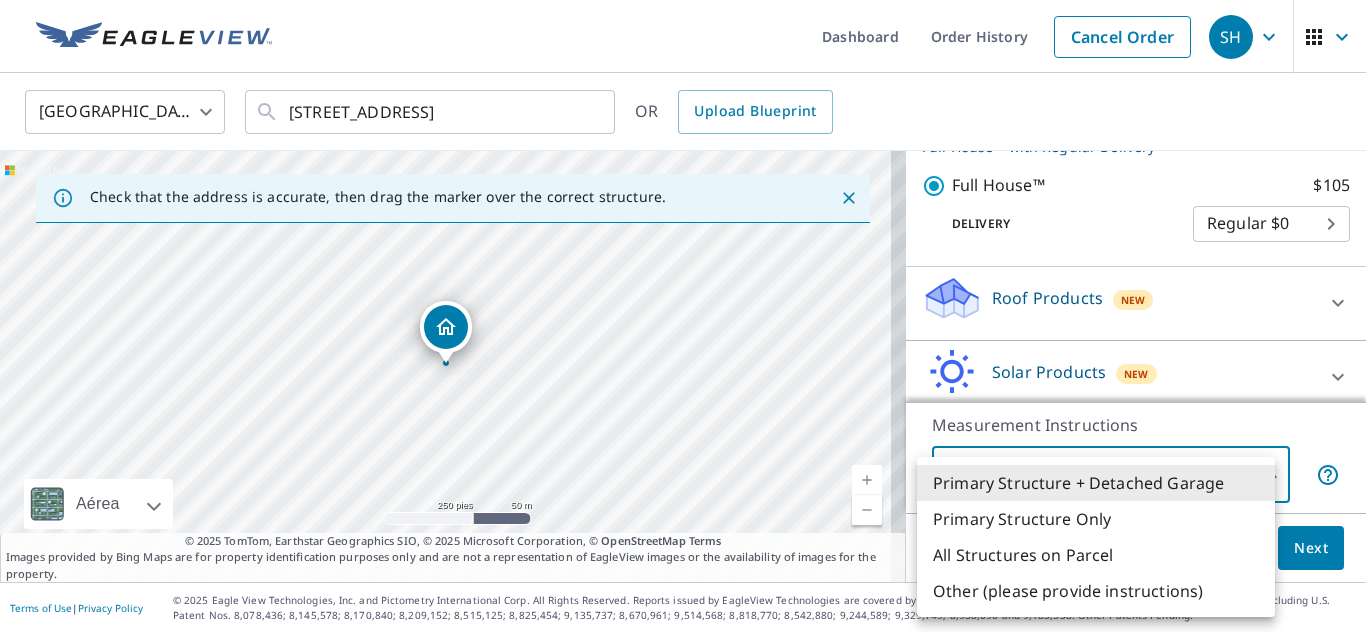 click on "SH SH
Dashboard Order History Cancel Order SH United States US ​ 696 Tenderfoot Trl Eagle, WI 53119 ​ OR Upload Blueprint Check that the address is accurate, then drag the marker over the correct structure. 696 Tenderfoot Trl Eagle, WI 53119 Aérea Carretera Un mapa de carreteras estándar Aérea Una vista detallada desde arriba Etiquetas Etiquetas 250 pies 50 m © 2025 TomTom, © Vexcel Imaging, © 2025 Microsoft Corporation,  © OpenStreetMap Terms © 2025 TomTom, Earthstar Geographics SIO, © 2025 Microsoft Corporation, ©   OpenStreetMap   Terms Images provided by Bing Maps are for property identification purposes only and are not a representation of EagleView images or the availability of images for the property. PROPERTY TYPE Residential Commercial Multi-Family This is a complex BUILDING ID 696 Tenderfoot Trl, Eagle, WI, 53119 Full House Products New Full House™ with Regular Delivery Full House™ $105 Delivery Regular $0 8 ​ Roof Products New Premium $32.75 - $87 QuickSquares™ $18 $18 1" at bounding box center (683, 316) 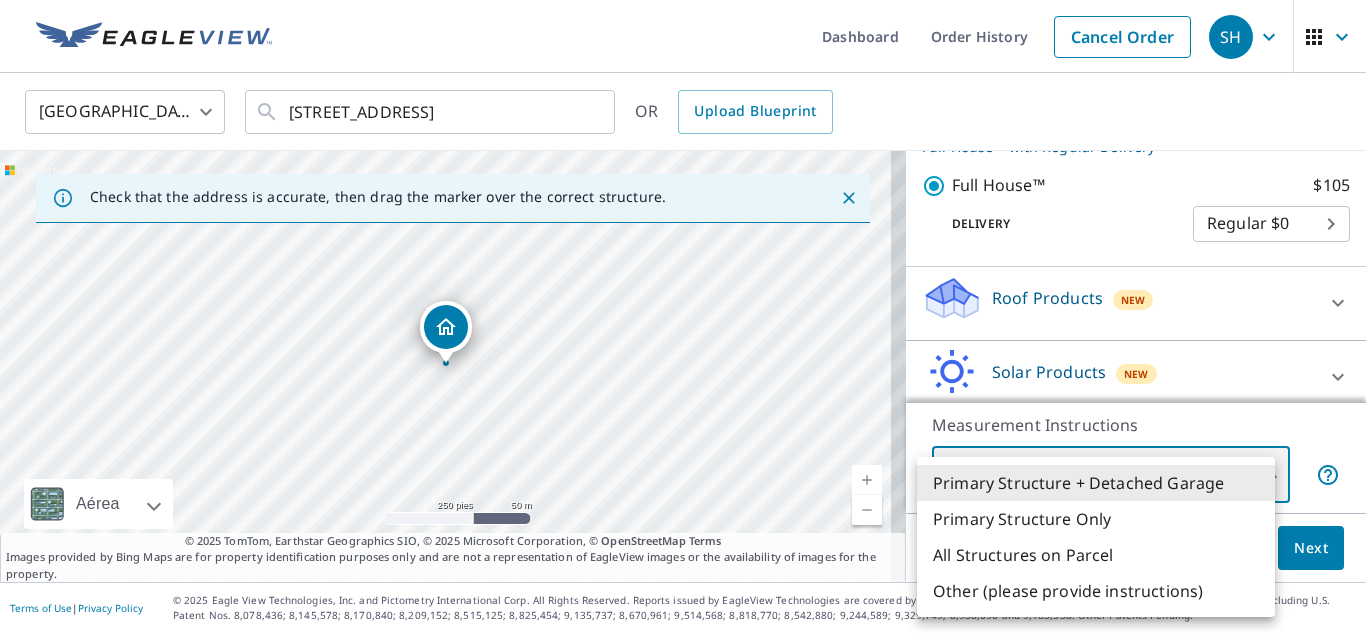 type on "3" 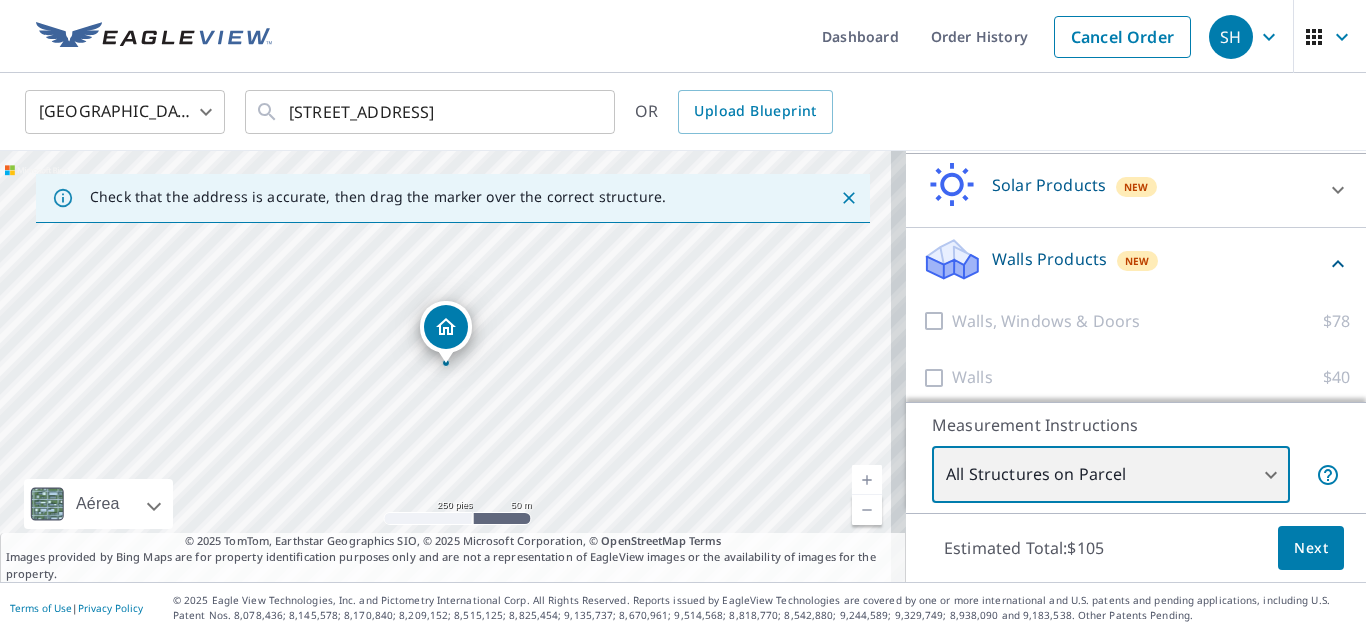 scroll, scrollTop: 487, scrollLeft: 0, axis: vertical 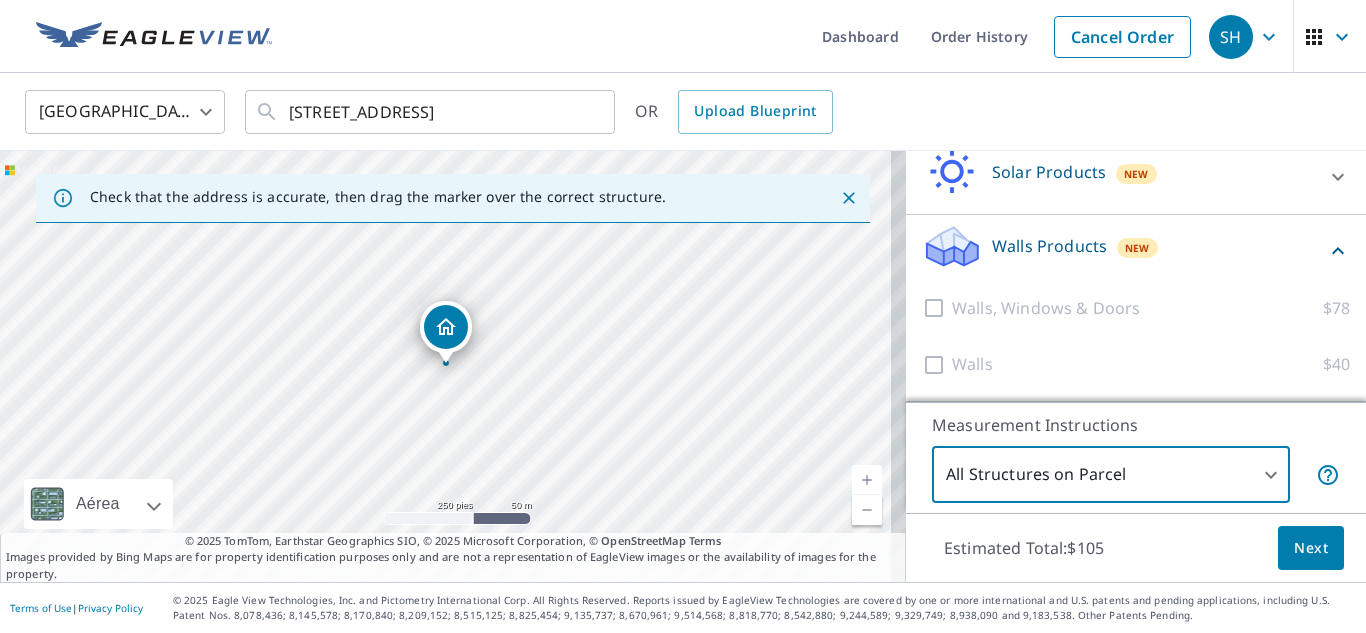 click on "Next" at bounding box center (1311, 548) 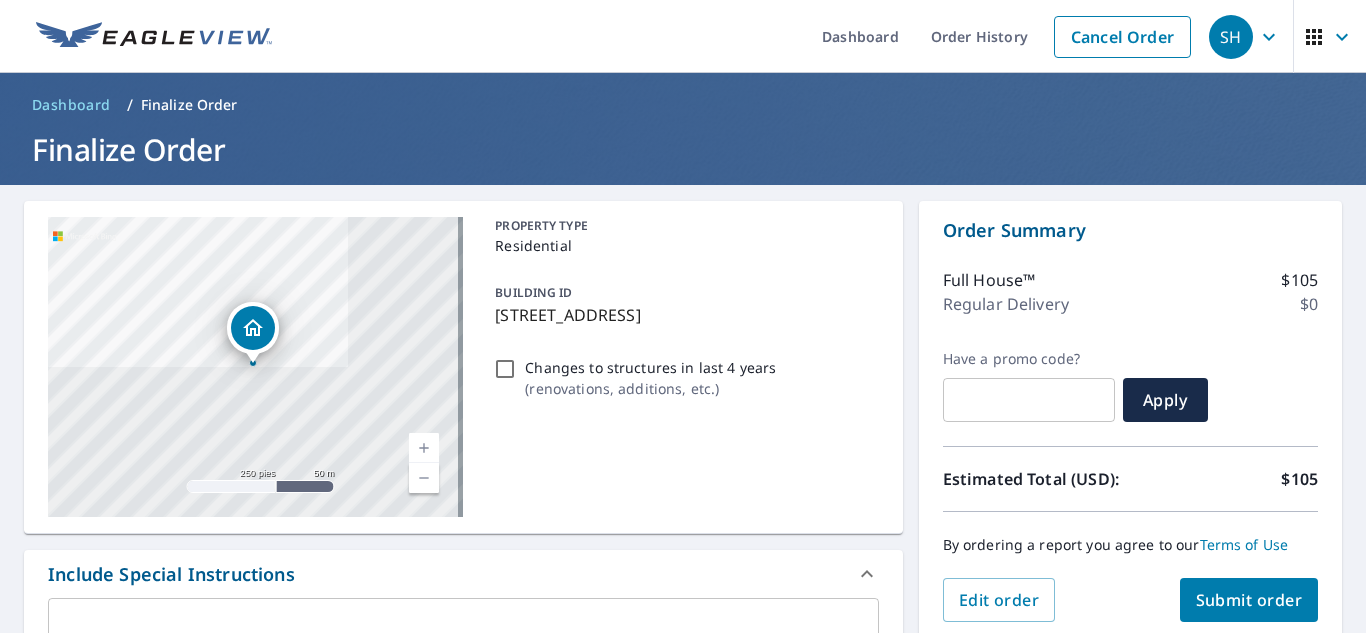 scroll, scrollTop: 100, scrollLeft: 0, axis: vertical 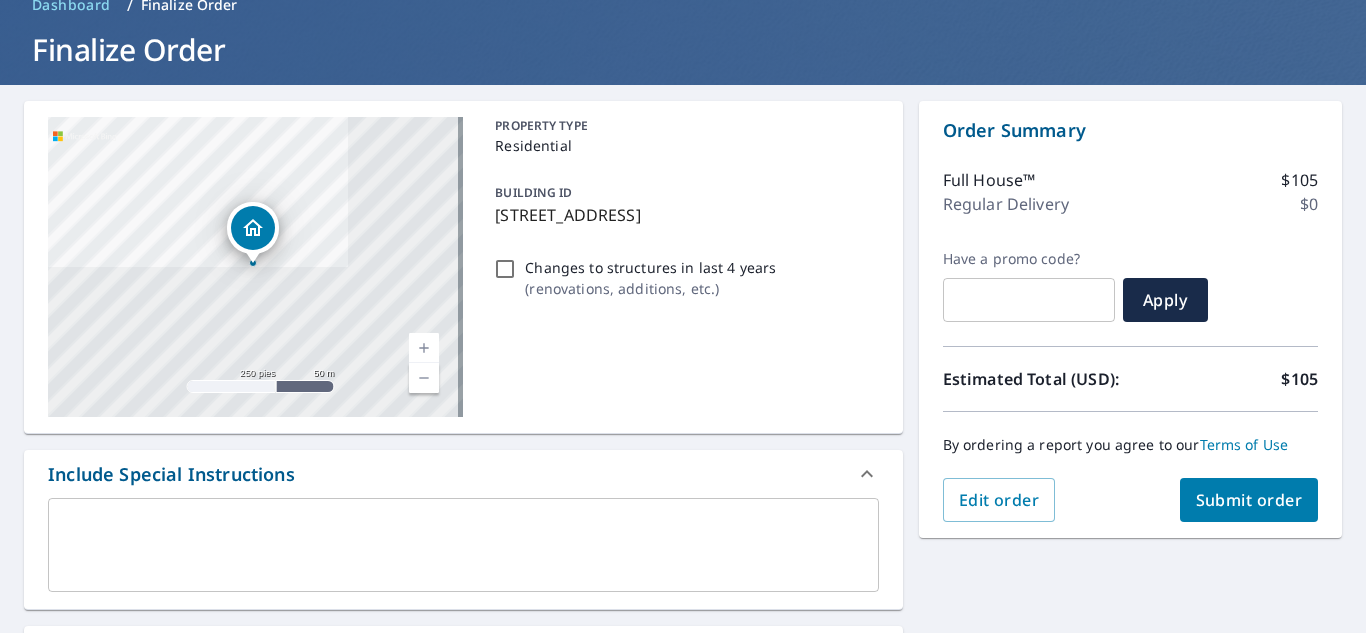 click on "Submit order" at bounding box center (1249, 500) 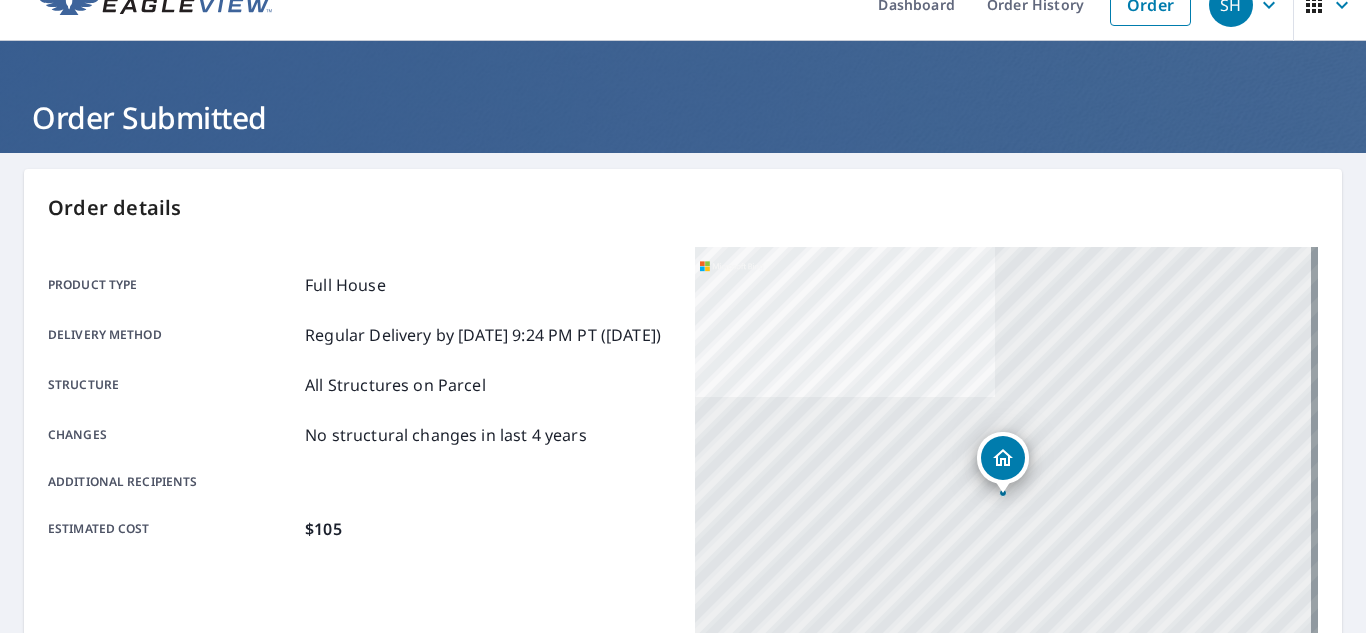 scroll, scrollTop: 0, scrollLeft: 0, axis: both 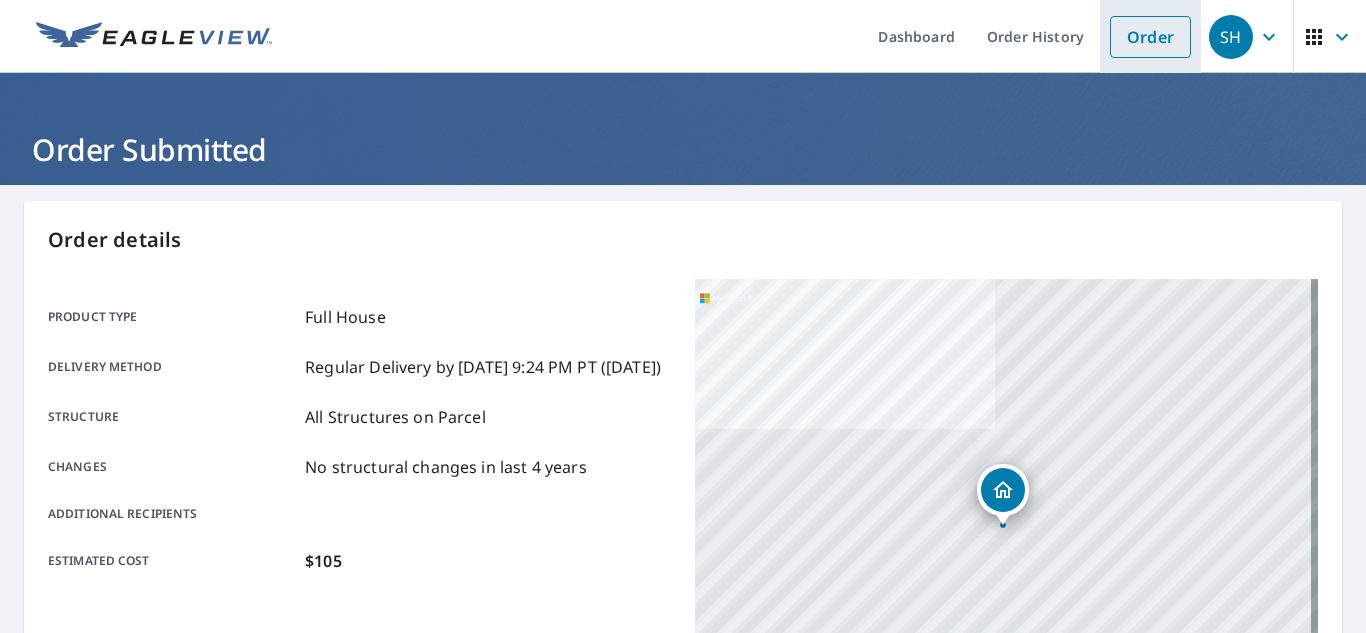 click on "Order" at bounding box center (1150, 37) 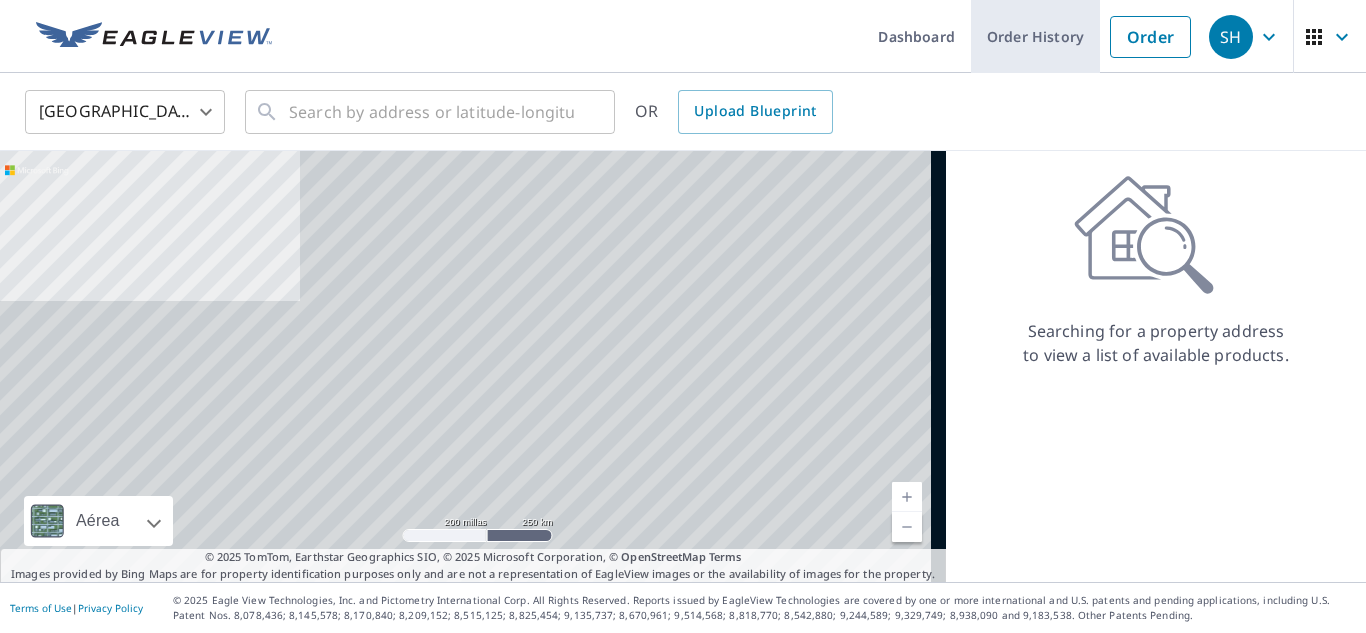 click on "Order History" at bounding box center [1035, 36] 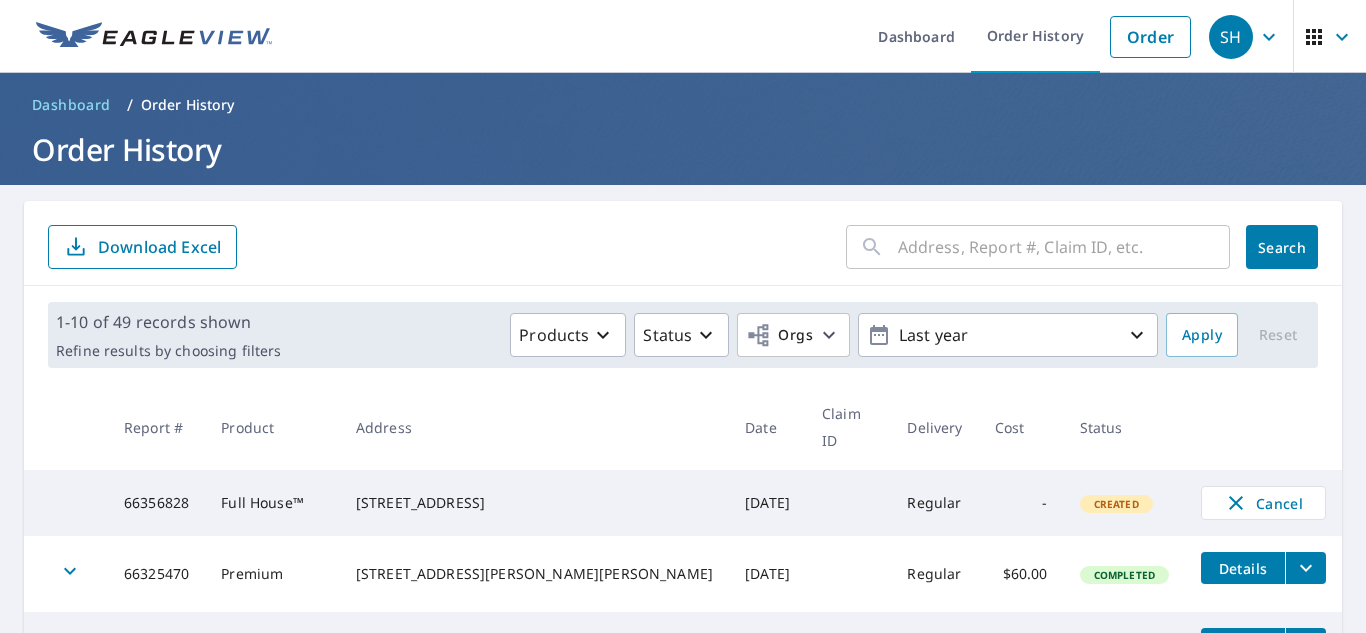 scroll, scrollTop: 100, scrollLeft: 0, axis: vertical 